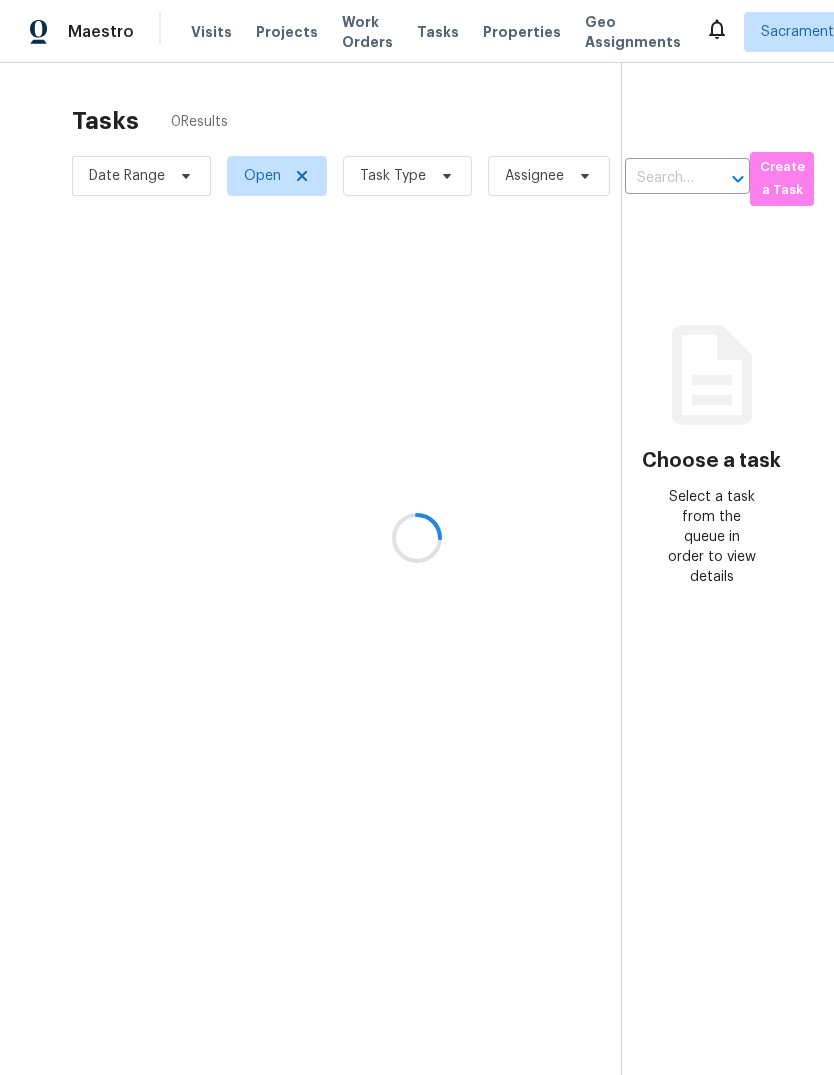 scroll, scrollTop: 0, scrollLeft: 0, axis: both 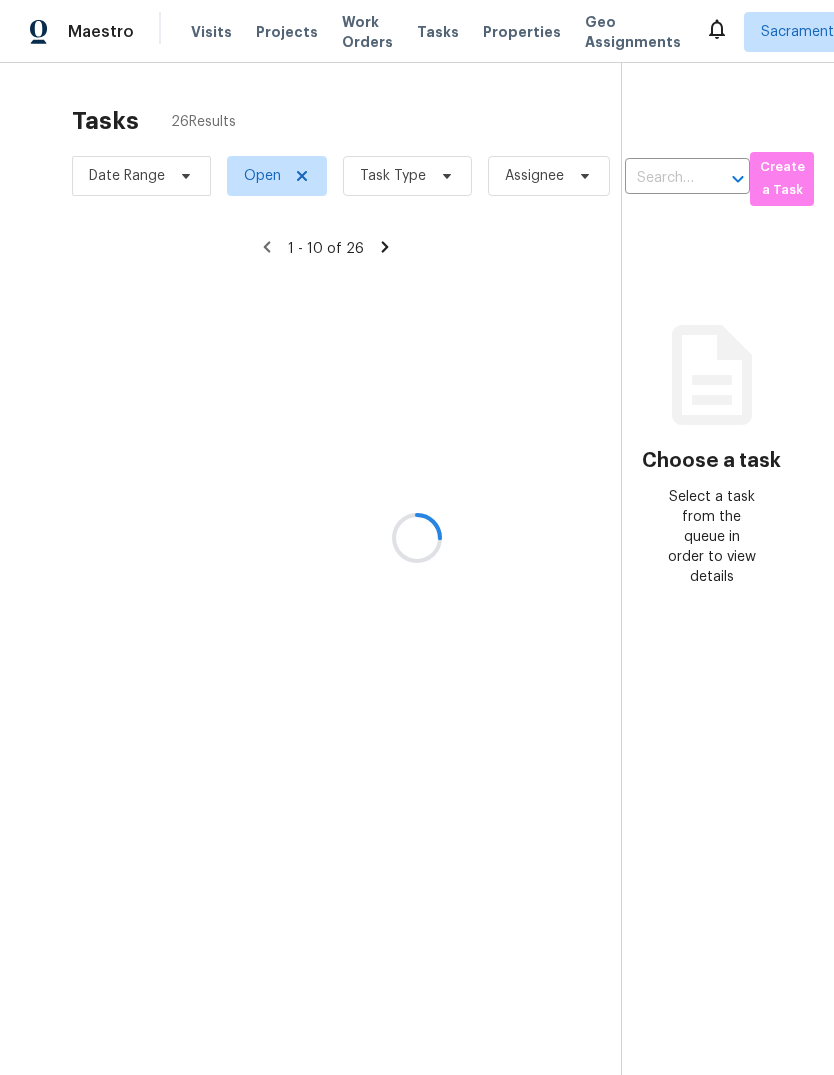 click at bounding box center [417, 537] 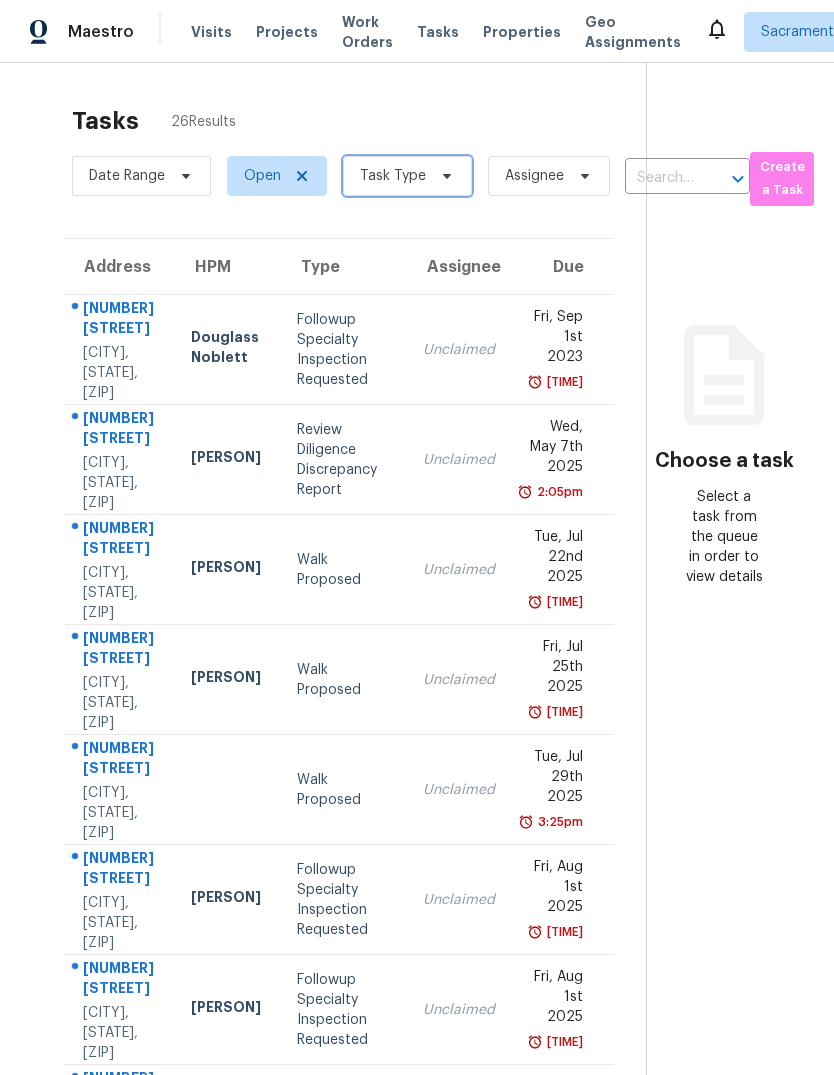 click 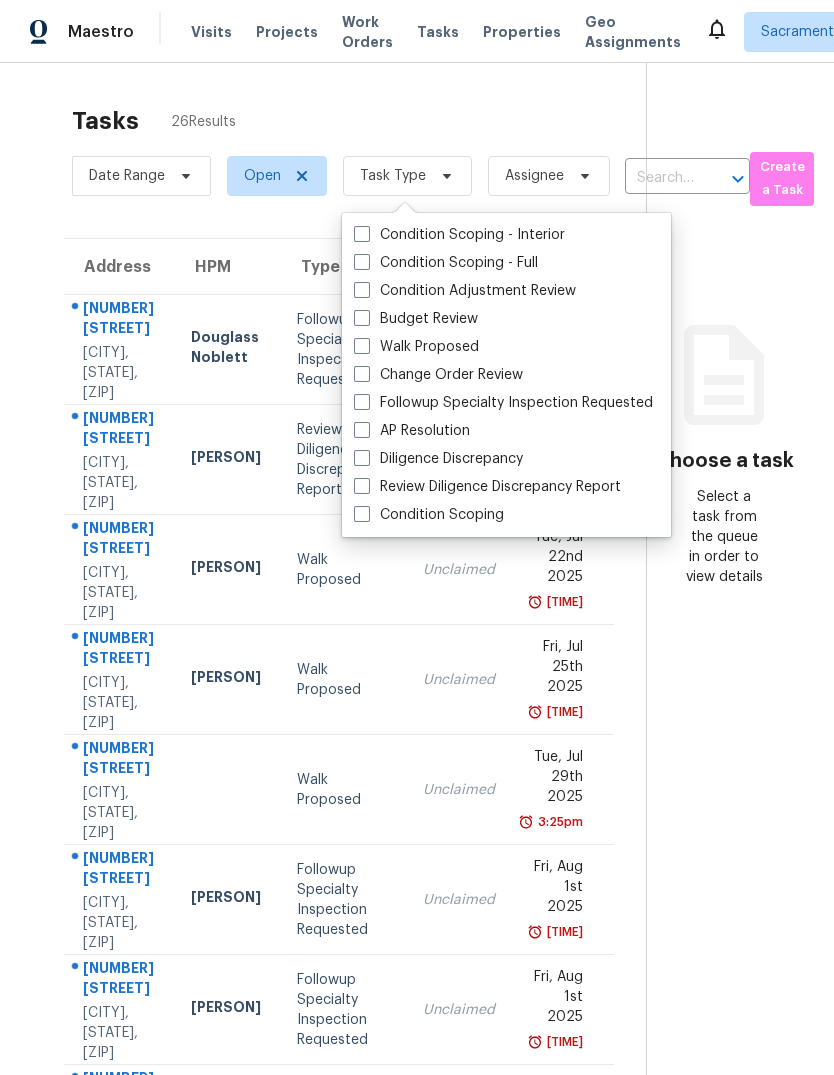 click at bounding box center (362, 318) 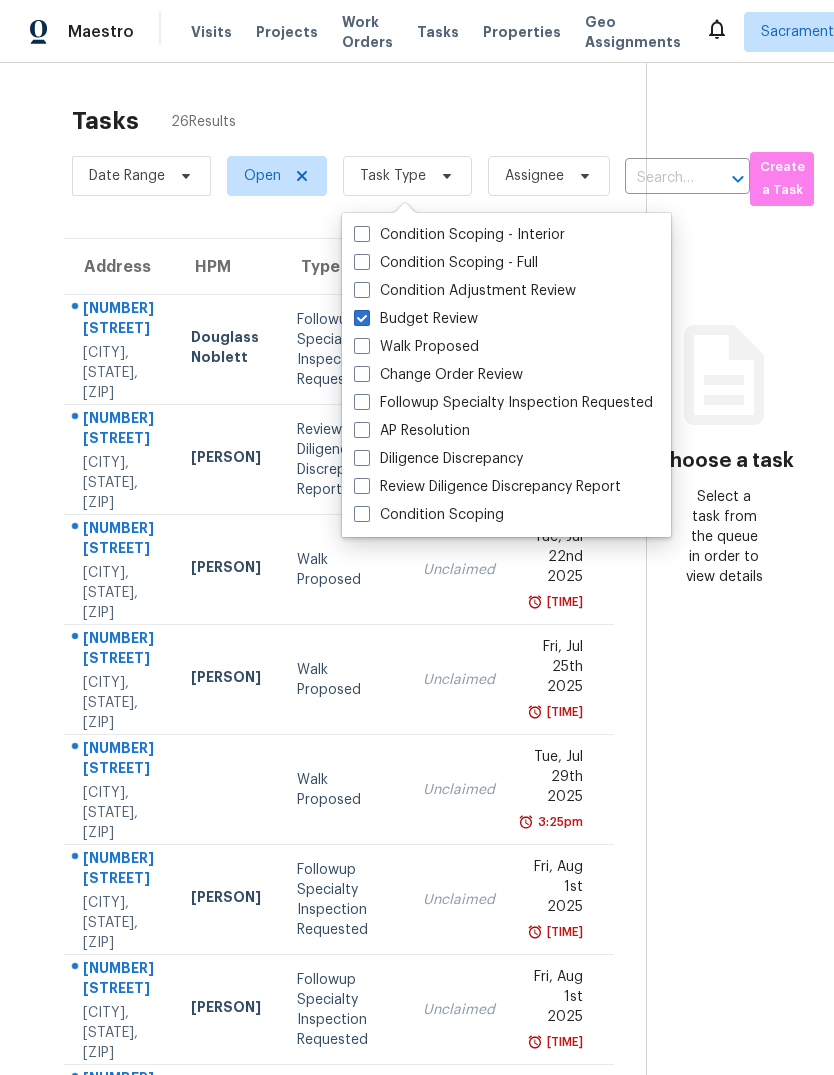 checkbox on "true" 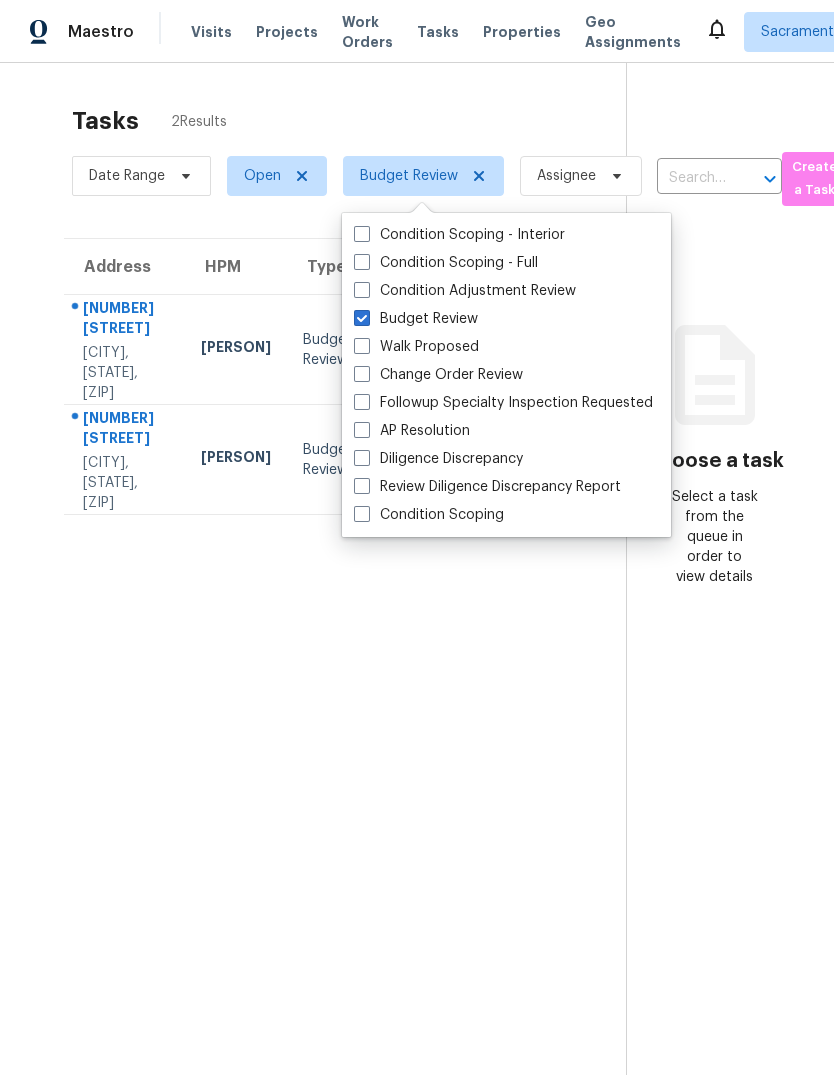 click on "Tasks 2  Results Date Range Open Budget Review Assignee ​ Create a Task Address HPM Type Assignee Due 7060 Farmington Way   Sacramento, CA, 95828 Marcos Reyes Budget Review Unclaimed Mon, Aug 4th 2025 9:00pm 4945 Patric Way   Carmichael, CA, 95608 Marcos Reyes Budget Review Unclaimed Mon, Aug 4th 2025 7:57am" at bounding box center (329, 616) 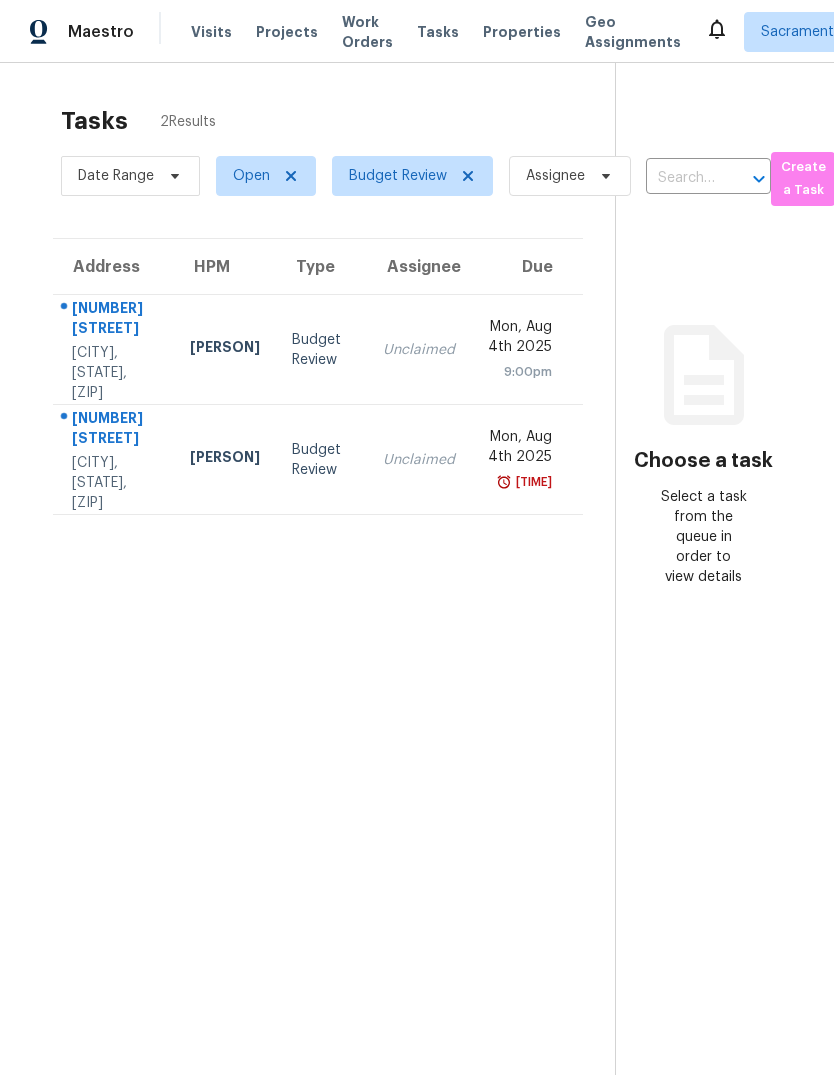 scroll, scrollTop: 0, scrollLeft: 11, axis: horizontal 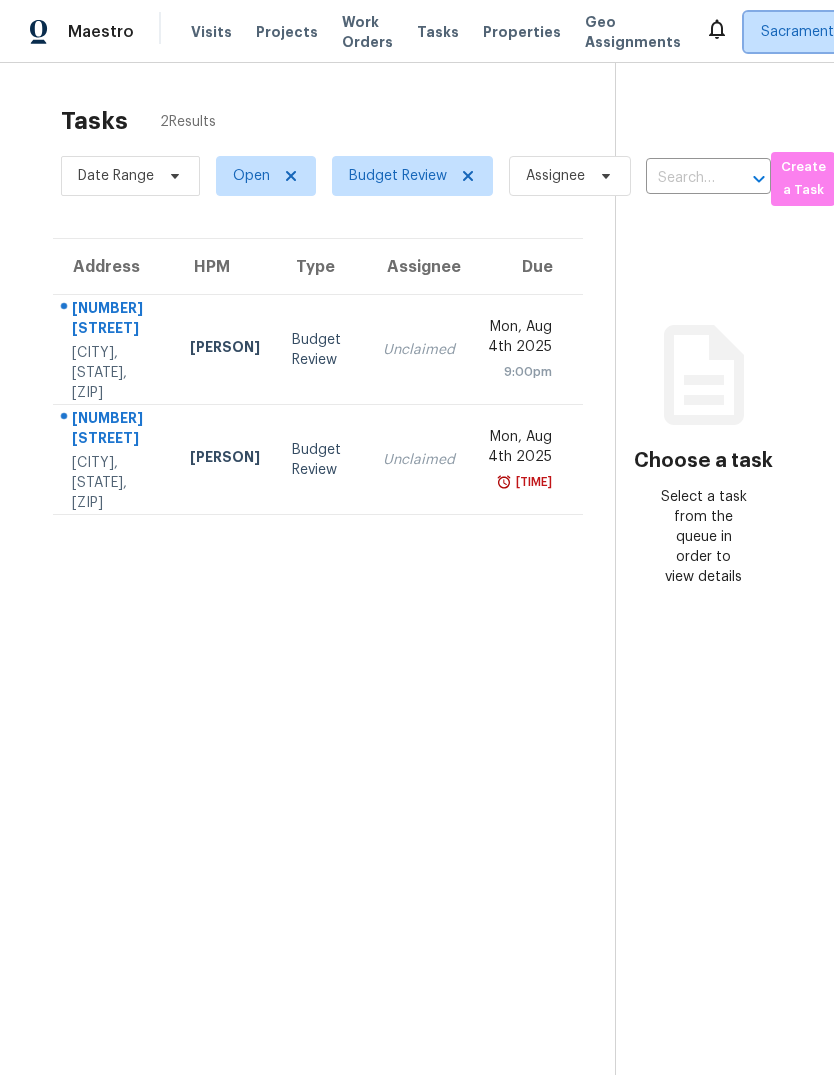 click at bounding box center [861, 32] 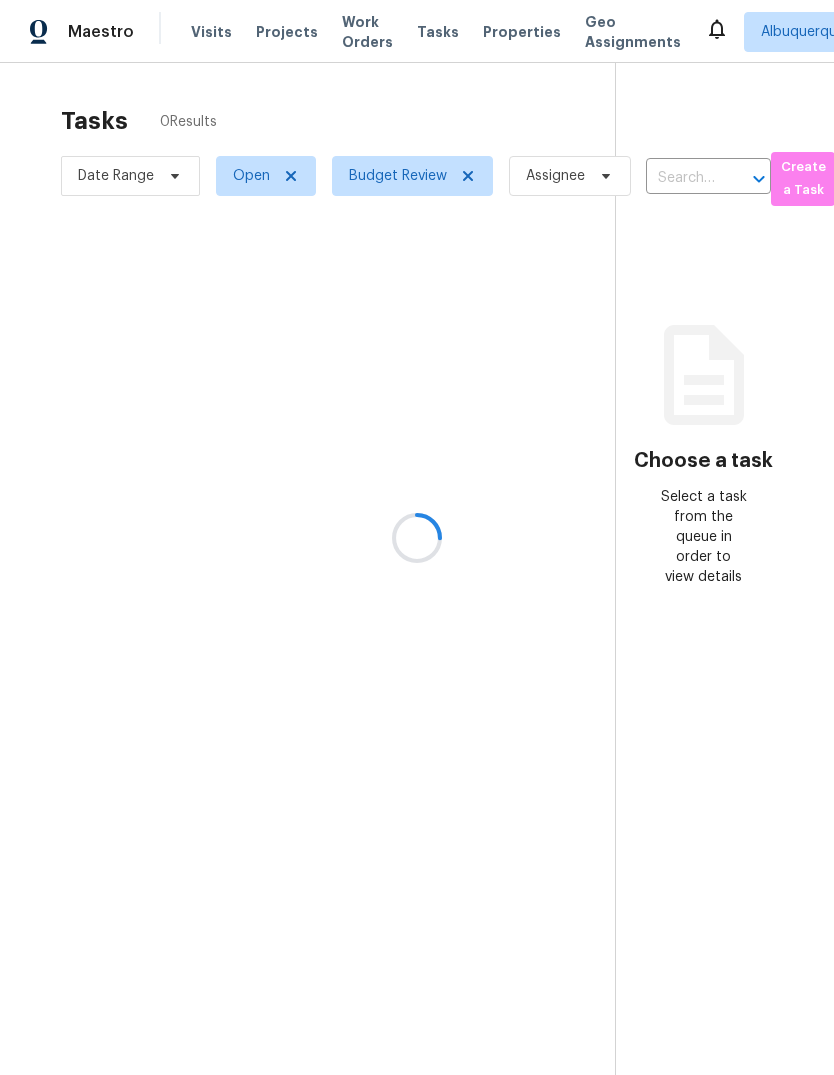 click at bounding box center (417, 537) 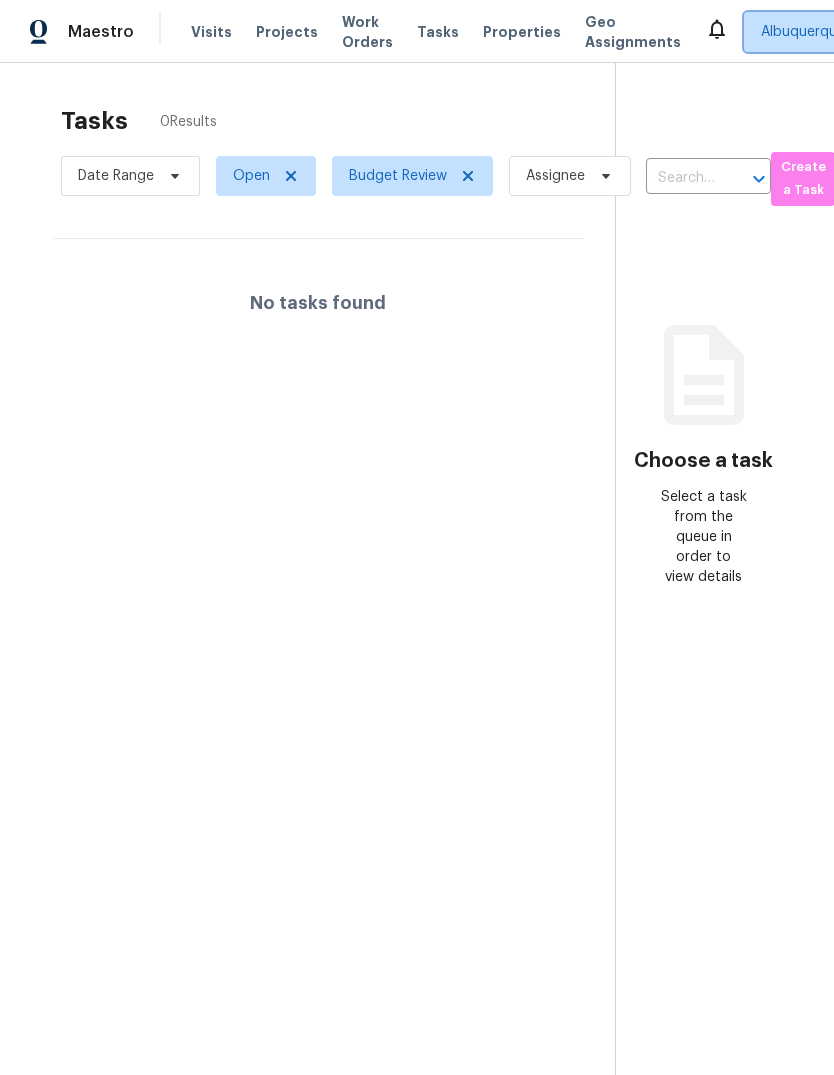 click on "Albuquerque, NM" at bounding box center [817, 32] 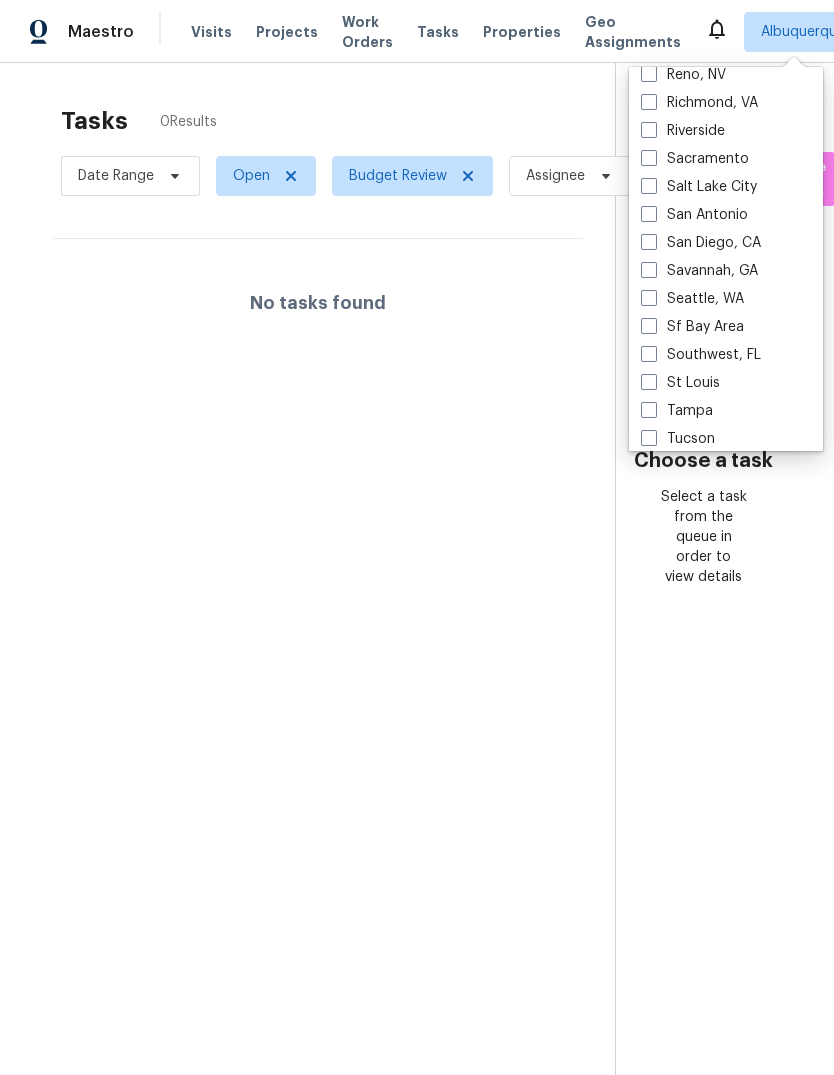 scroll, scrollTop: 1313, scrollLeft: 0, axis: vertical 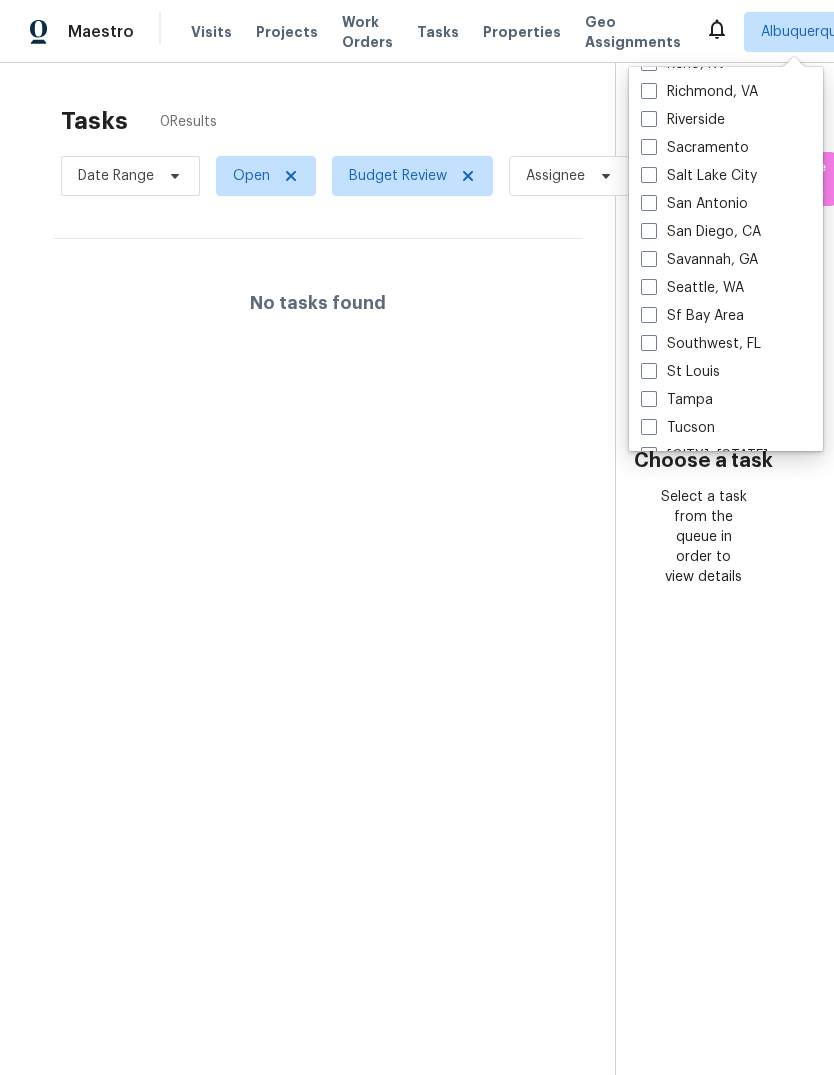 click on "Sf Bay Area" at bounding box center (692, 316) 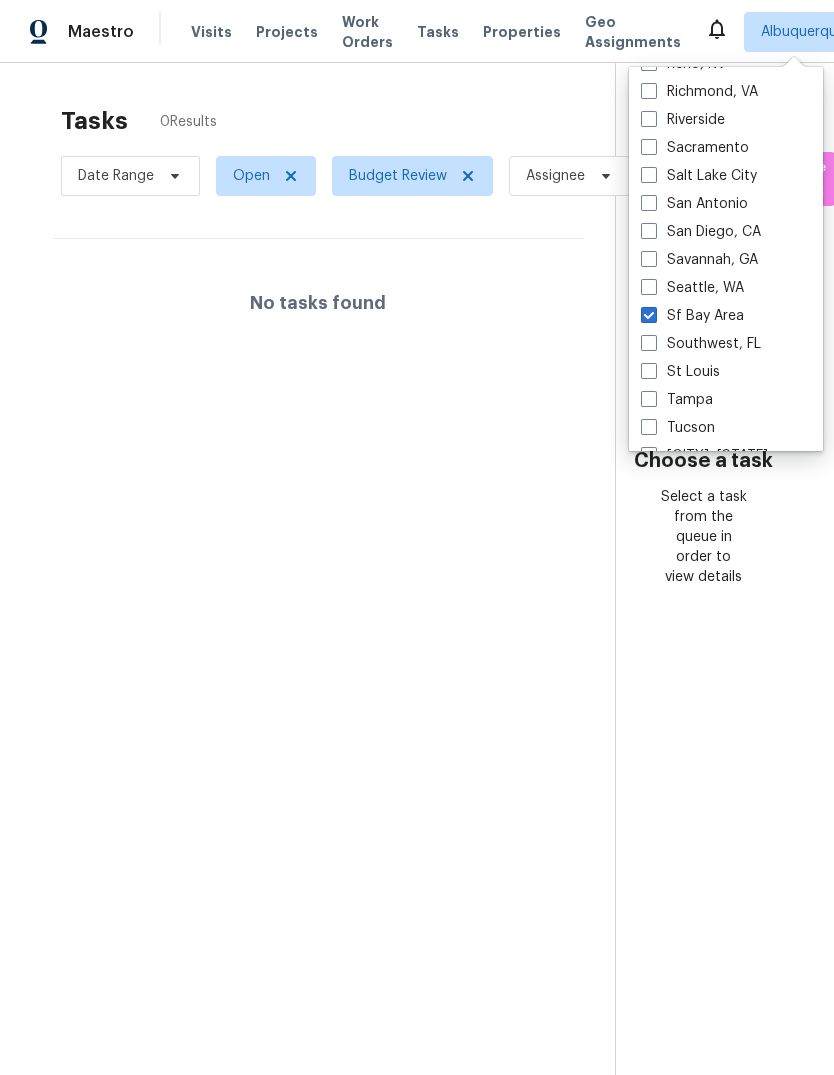 checkbox on "true" 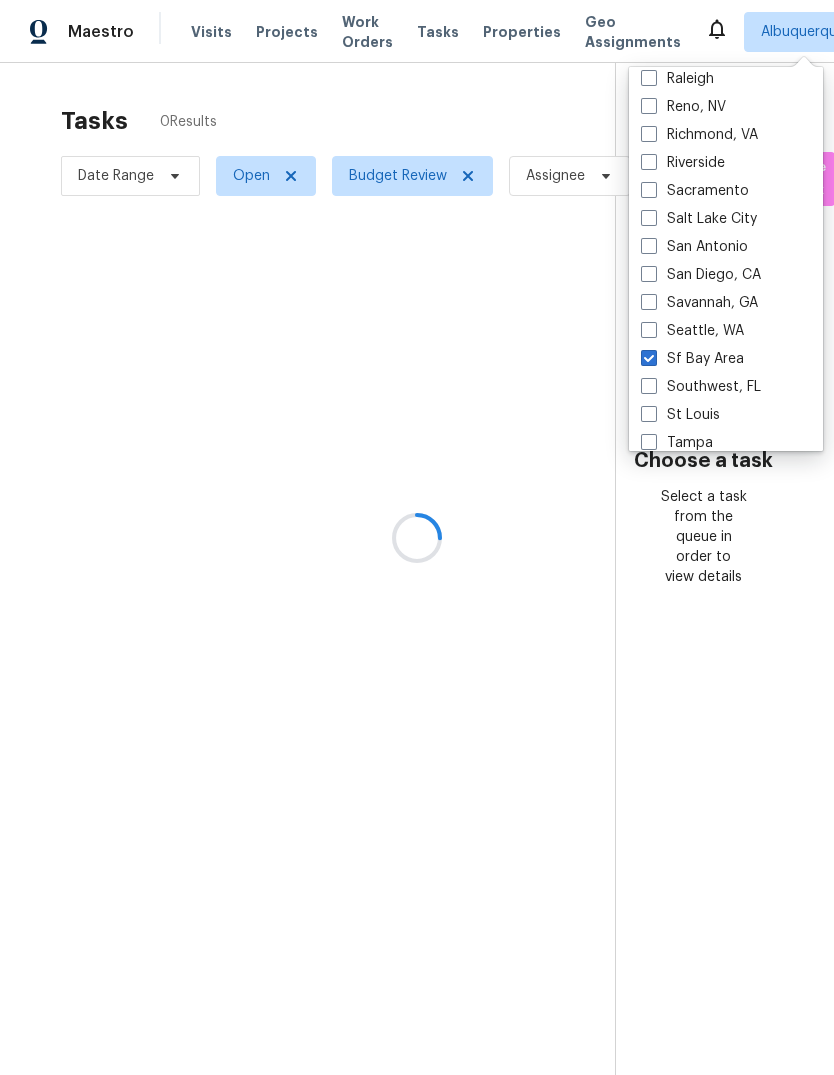 scroll, scrollTop: 1256, scrollLeft: 0, axis: vertical 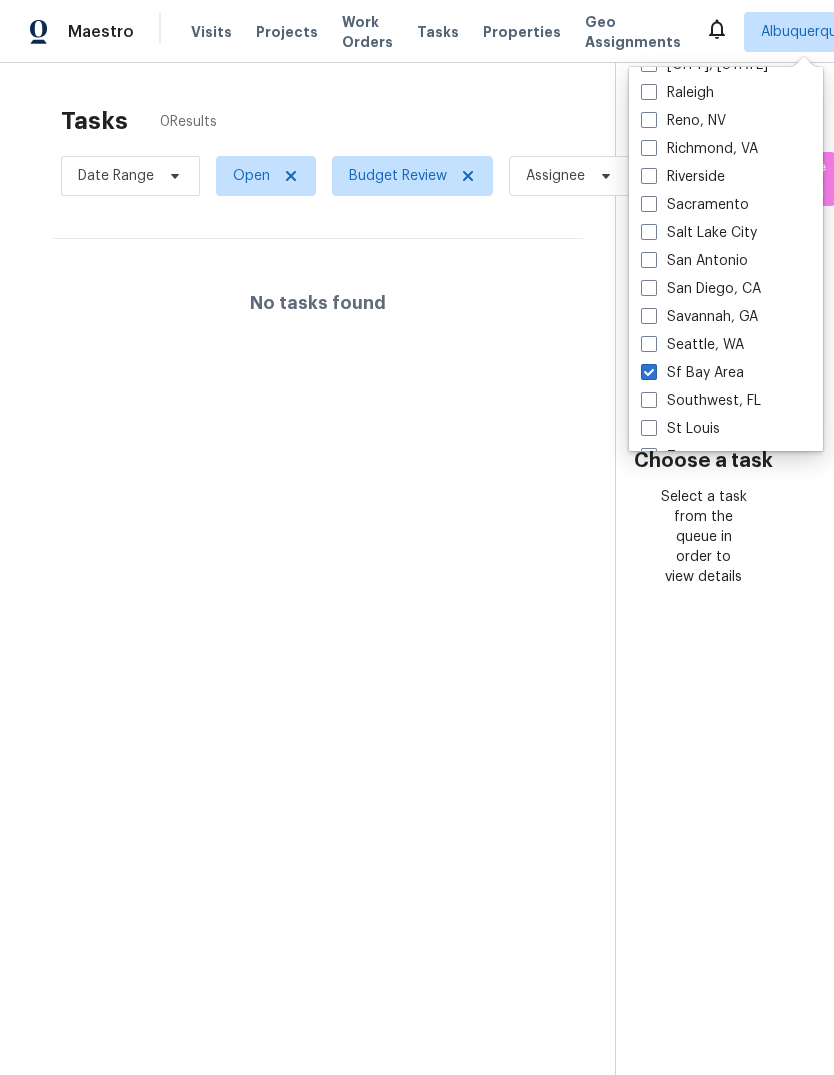 click on "Sacramento" at bounding box center [695, 205] 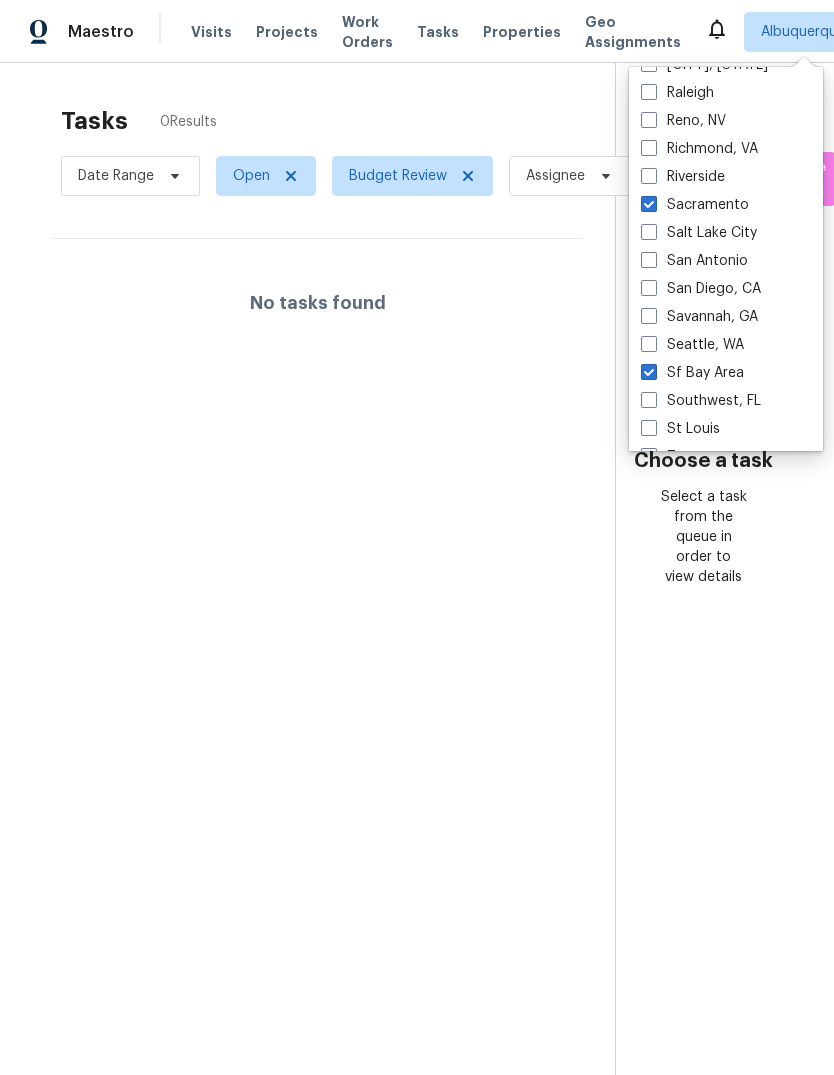 checkbox on "true" 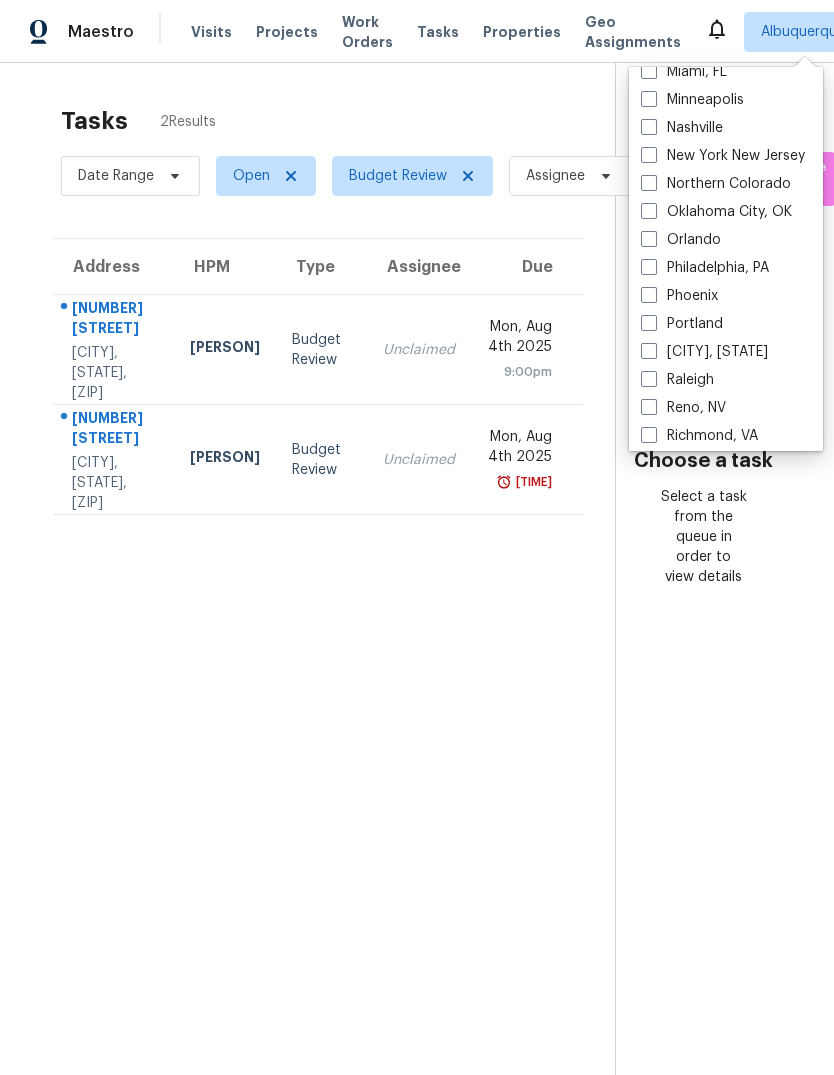 scroll, scrollTop: 965, scrollLeft: 0, axis: vertical 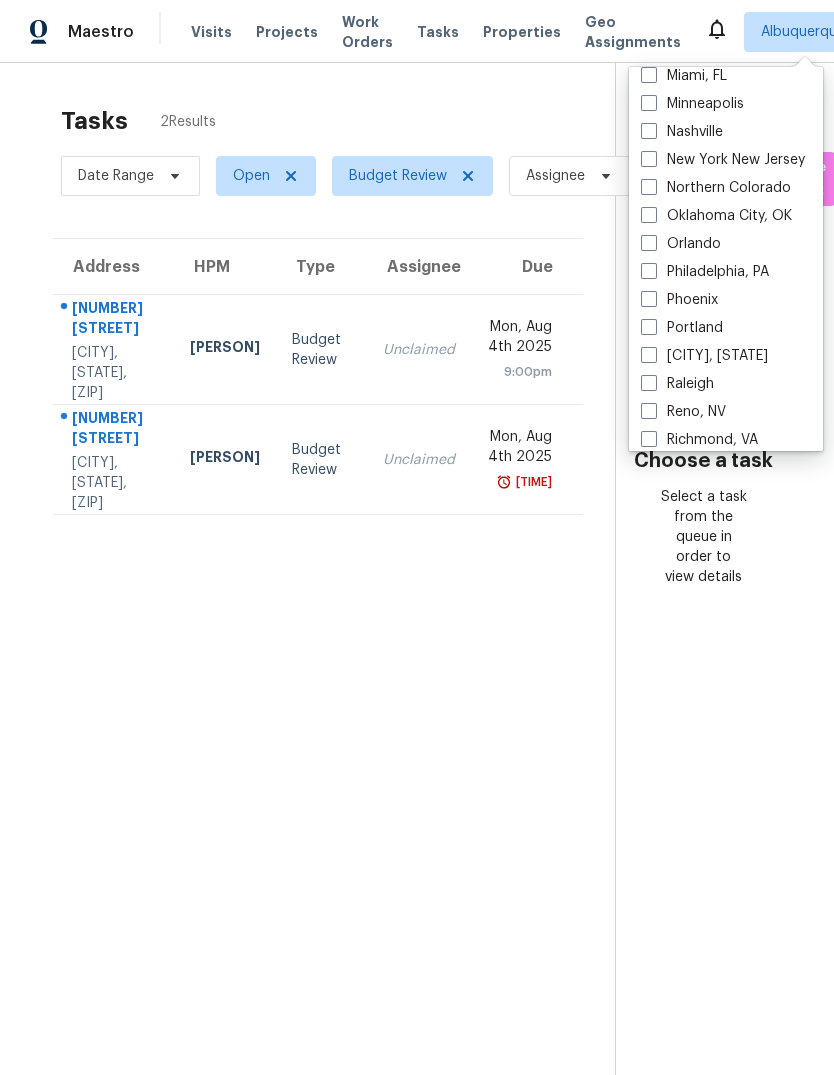 click on "Portland" at bounding box center [682, 328] 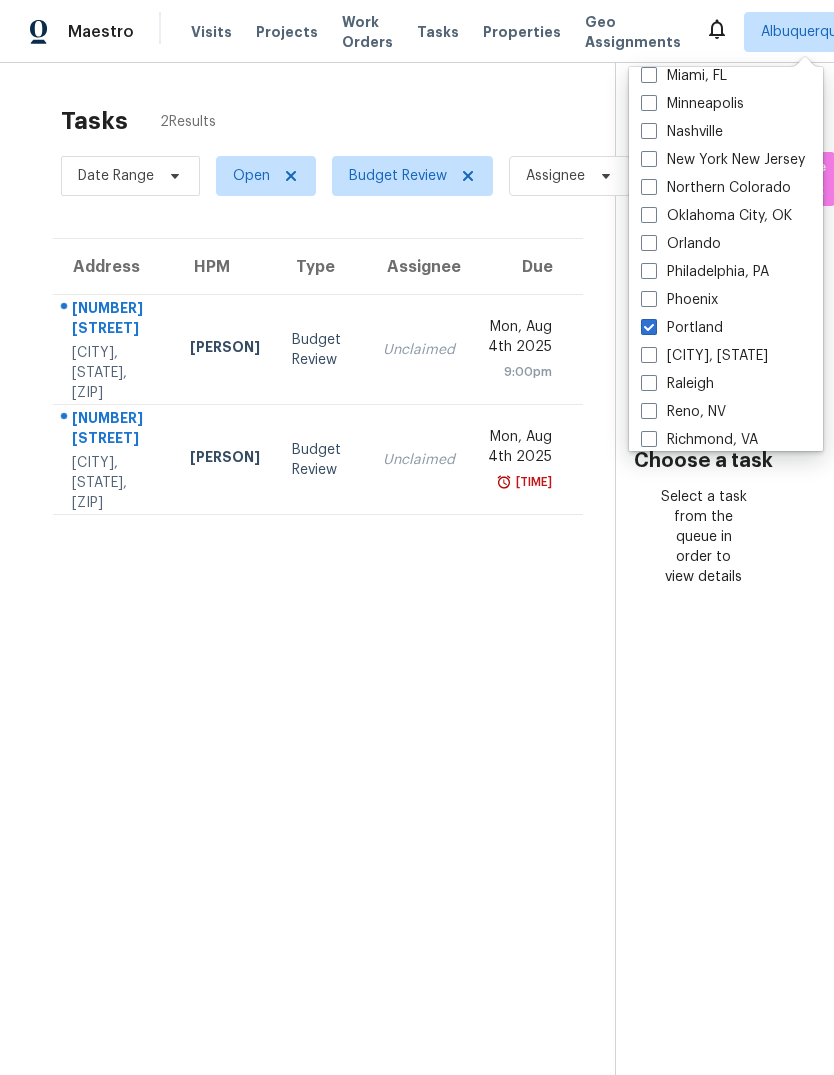 checkbox on "true" 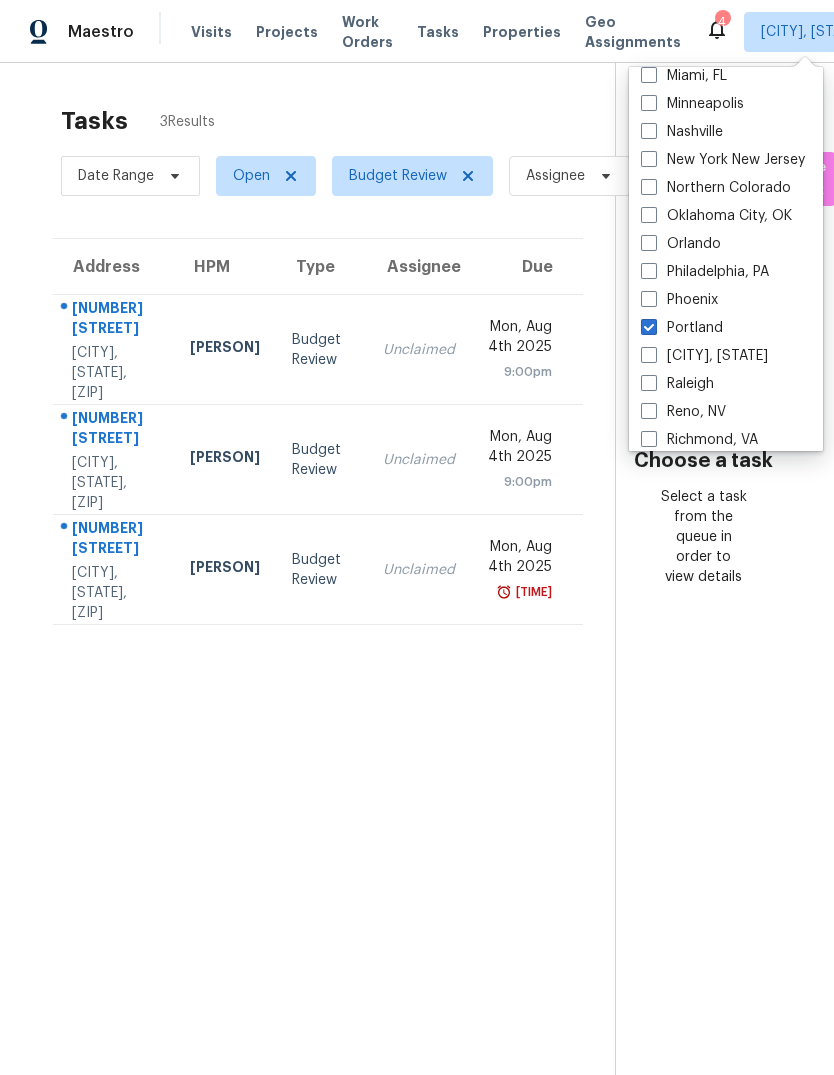 click on "Tasks 3  Results Date Range Open Budget Review Assignee ​ Create a Task Address HPM Type Assignee Due 7060 Farmington Way   Sacramento, CA, 95828 Marcos Reyes Budget Review Unclaimed Mon, Aug 4th 2025 9:00pm 10797 SW Washington St   Portland, OR, 97225 Nichole Darst Budget Review Unclaimed Mon, Aug 4th 2025 9:00pm 4945 Patric Way   Carmichael, CA, 95608 Marcos Reyes Budget Review Unclaimed Mon, Aug 4th 2025 7:58am" at bounding box center [318, 616] 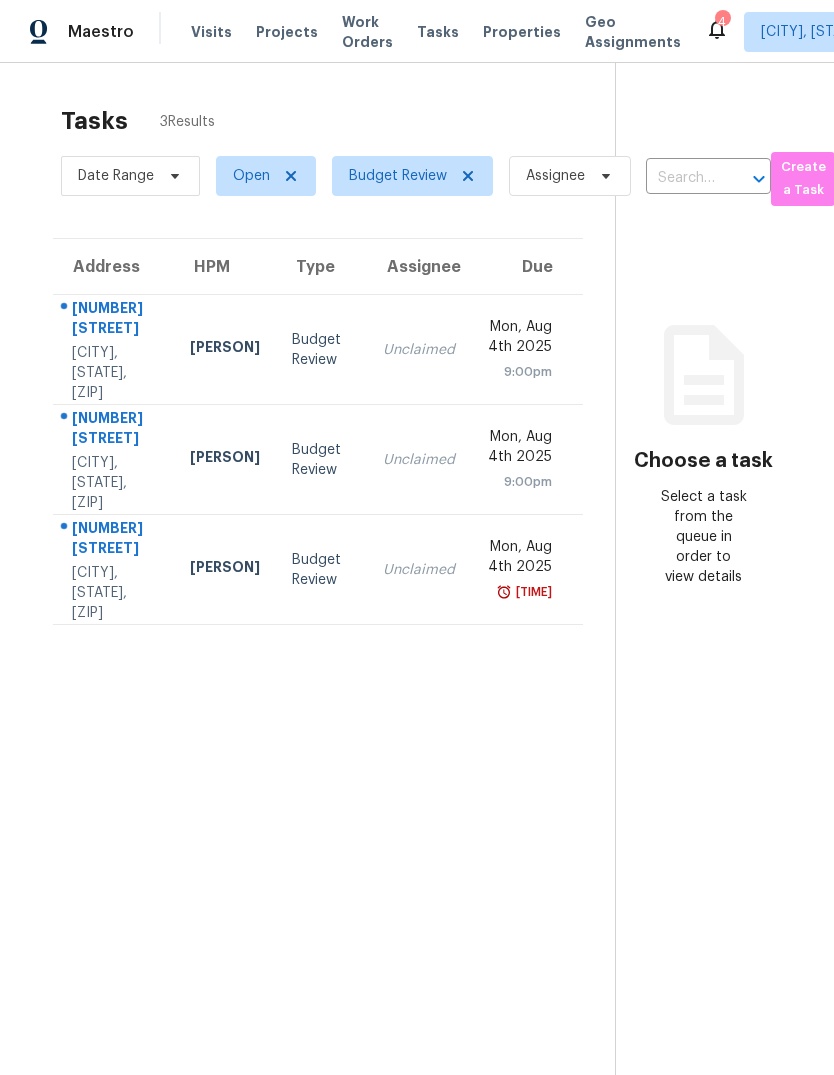 click on "[CITY], [STATE], [POSTAL_CODE]" at bounding box center (115, 593) 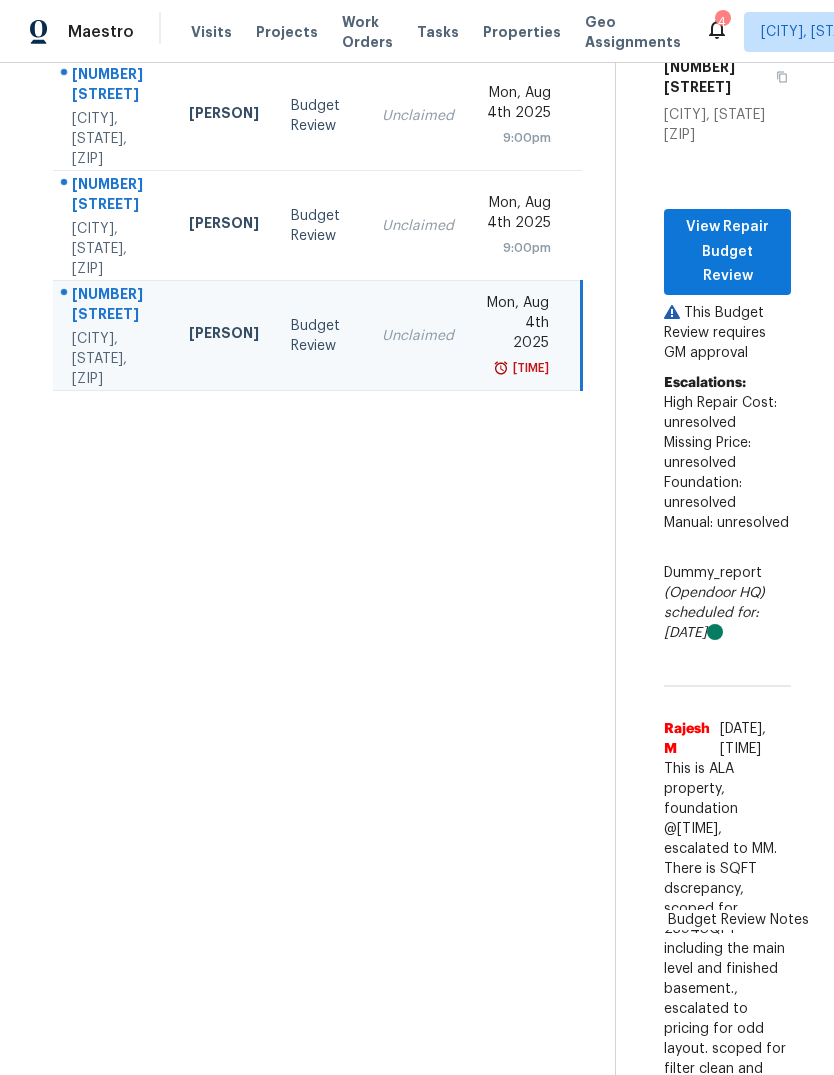 scroll, scrollTop: 232, scrollLeft: 11, axis: both 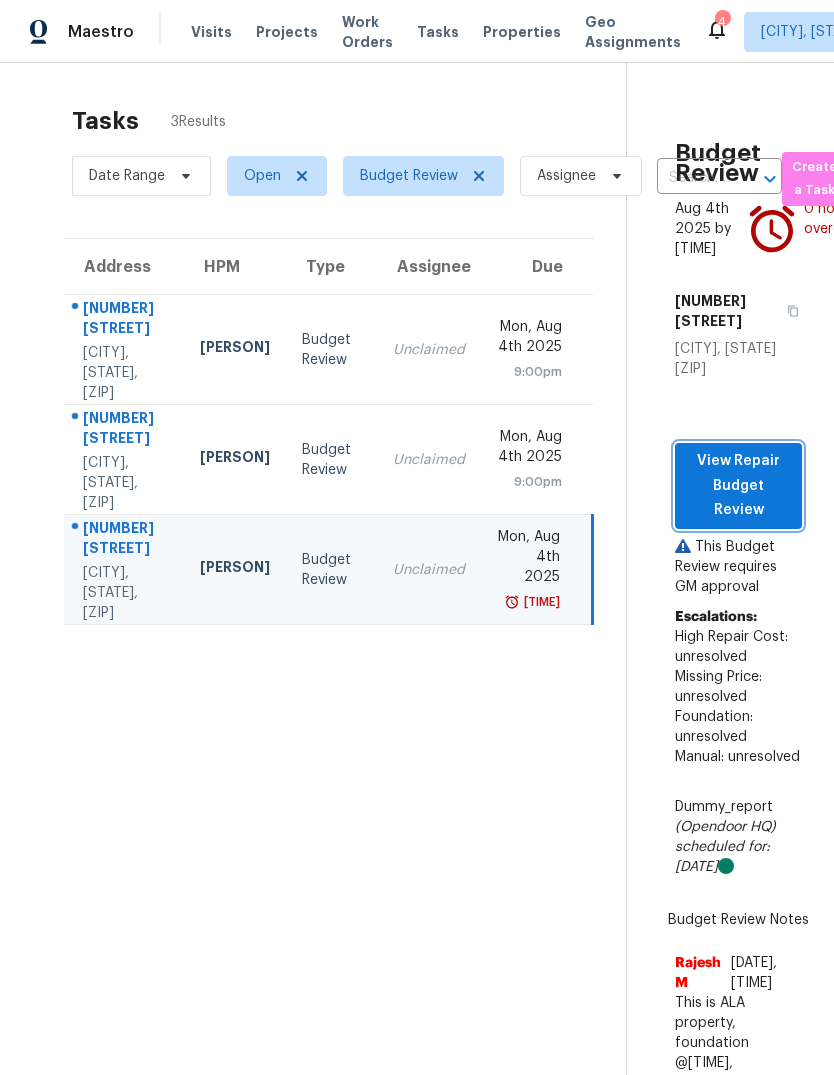 click on "View Repair Budget Review" at bounding box center [738, 486] 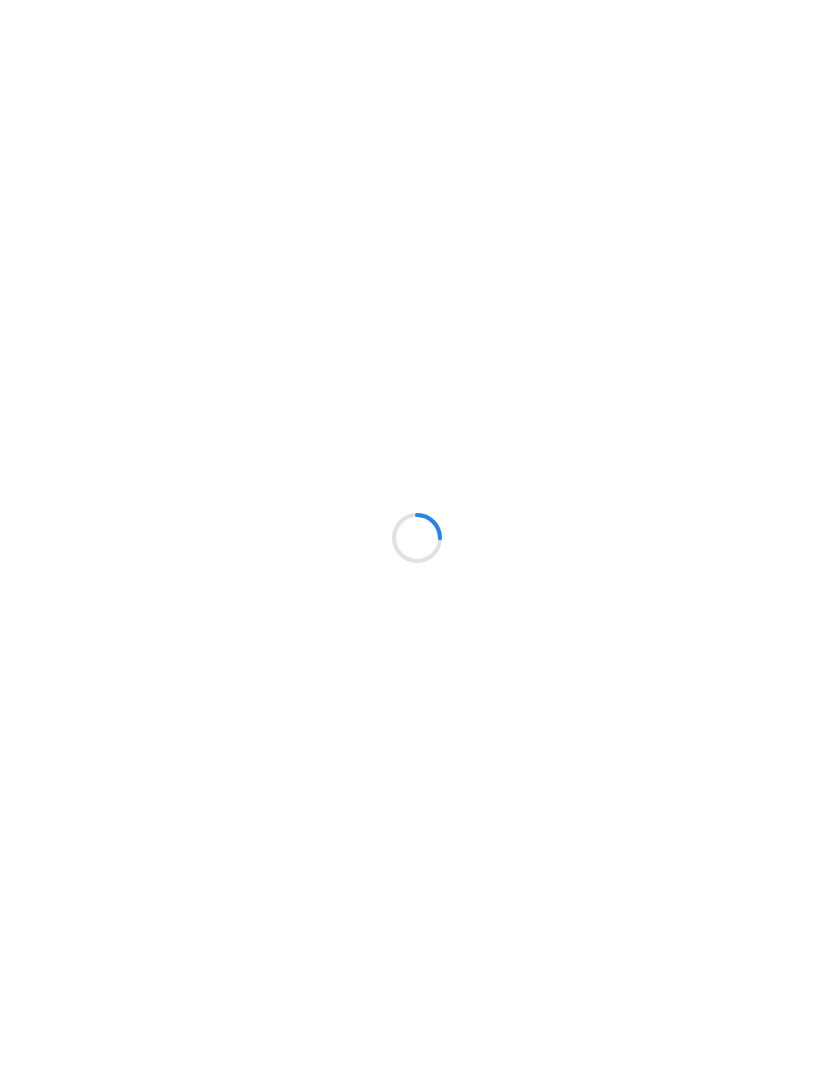 scroll, scrollTop: 0, scrollLeft: 0, axis: both 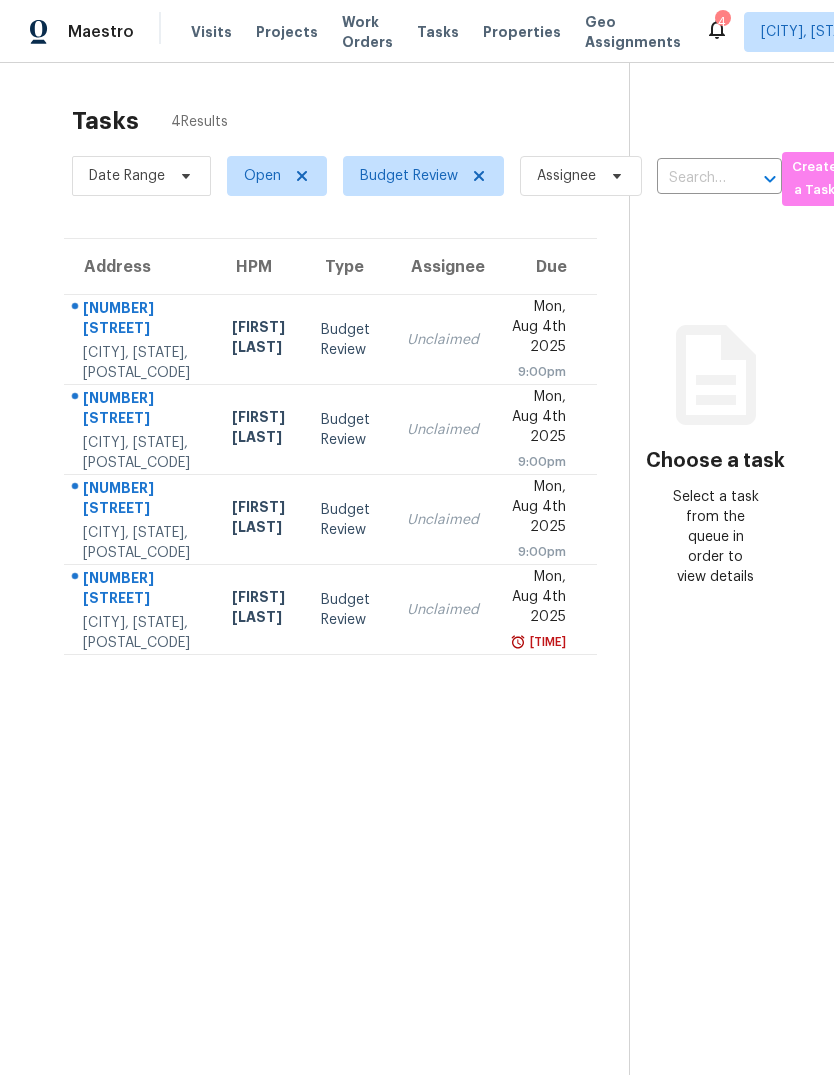 click on "[NUMBER] [STREET]" at bounding box center (141, 500) 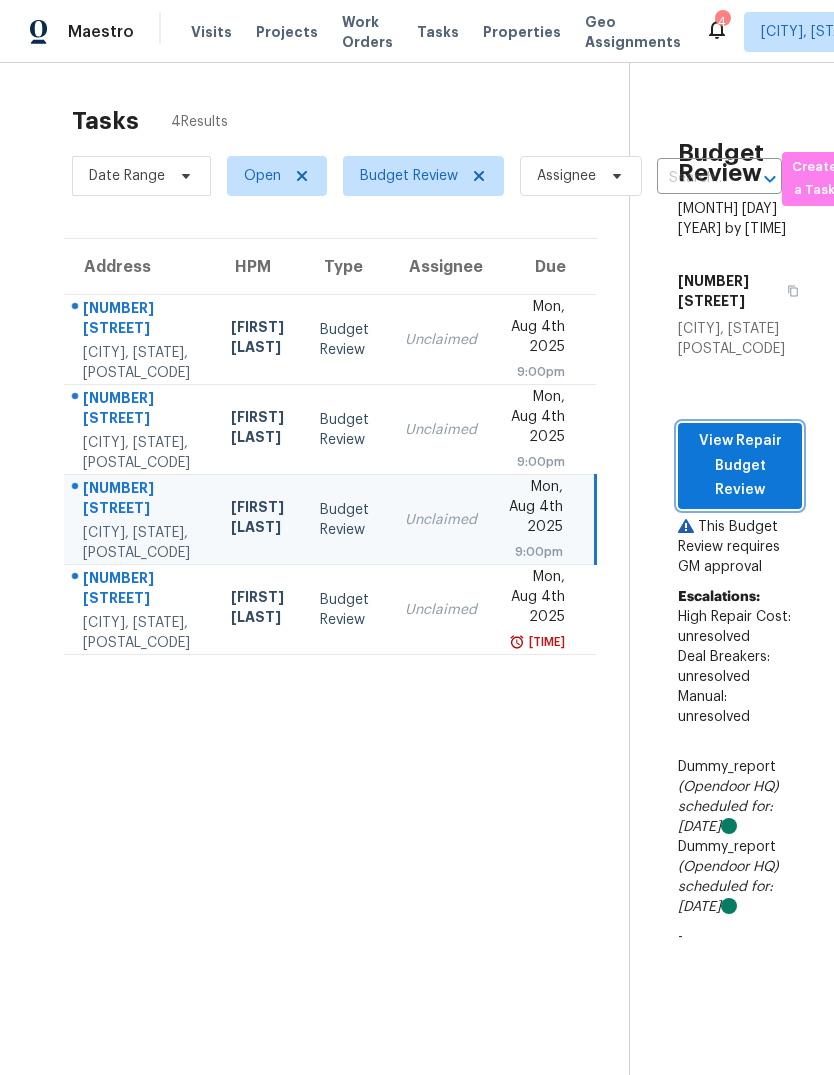 click on "View Repair Budget Review" at bounding box center (740, 466) 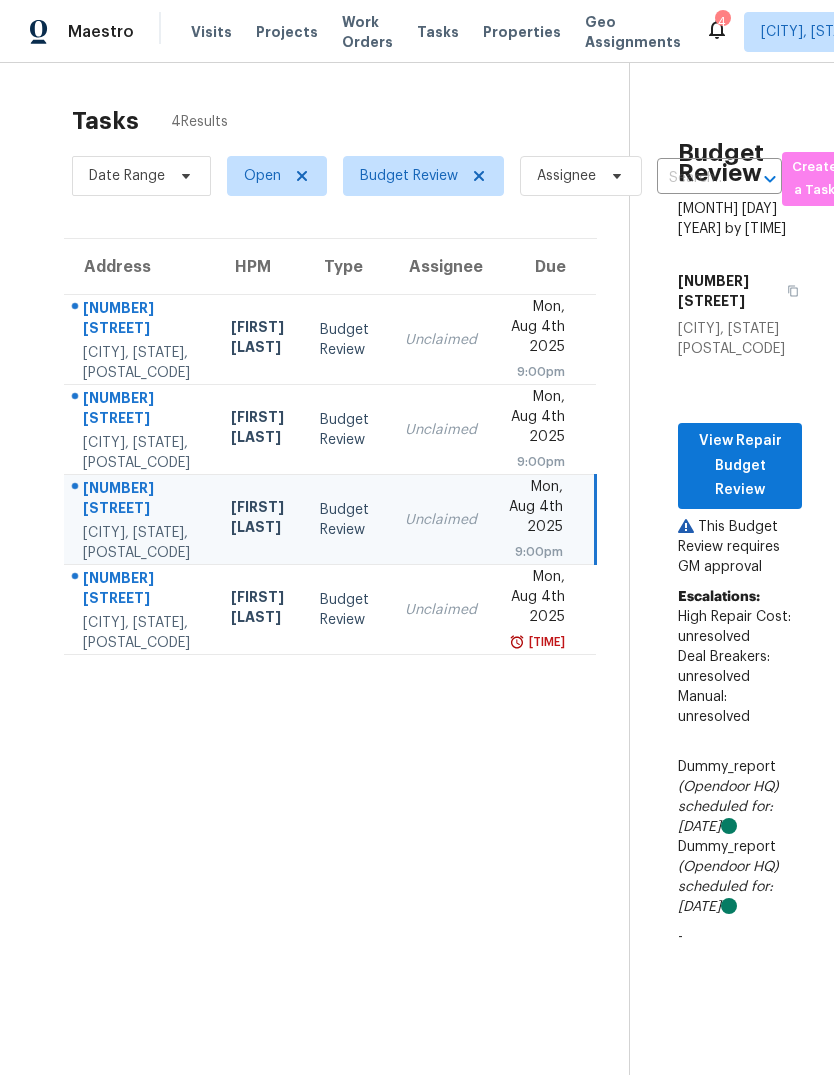 click on "[NUMBER] [STREET]   [CITY], [STATE], [POSTAL_CODE]" at bounding box center (132, 430) 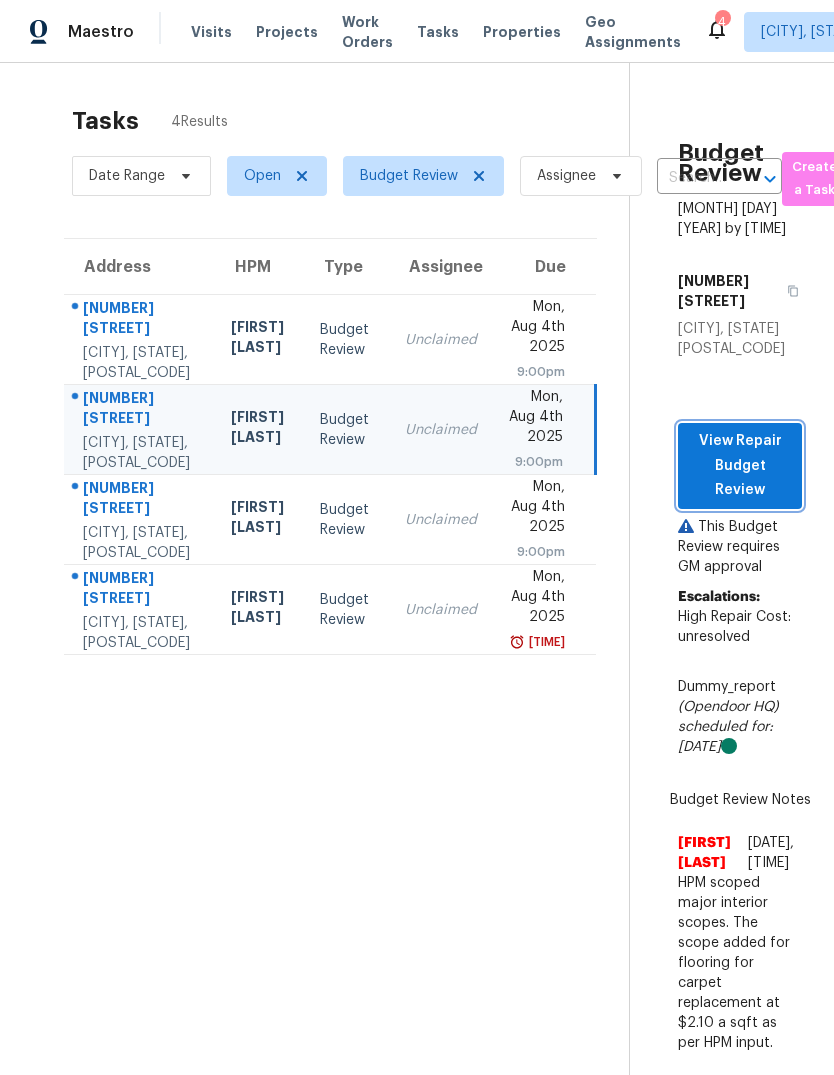 click on "View Repair Budget Review" at bounding box center [740, 466] 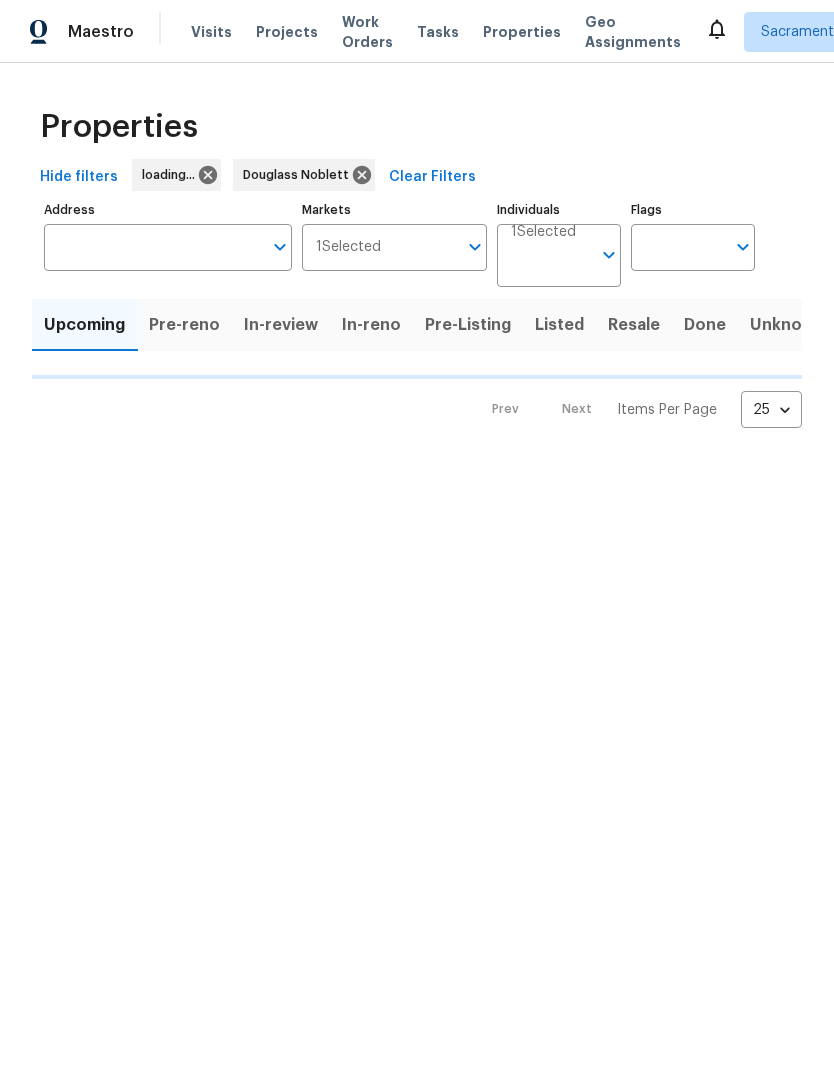 scroll, scrollTop: 0, scrollLeft: 0, axis: both 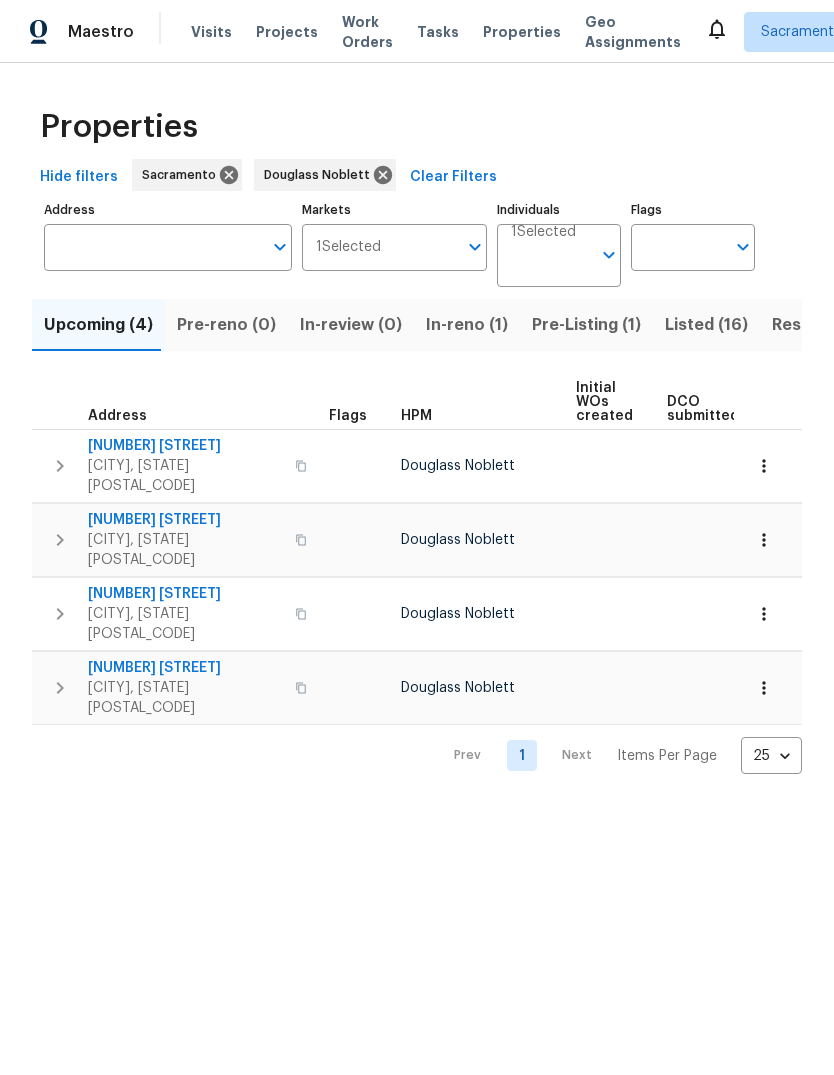 click on "Tasks" at bounding box center [438, 32] 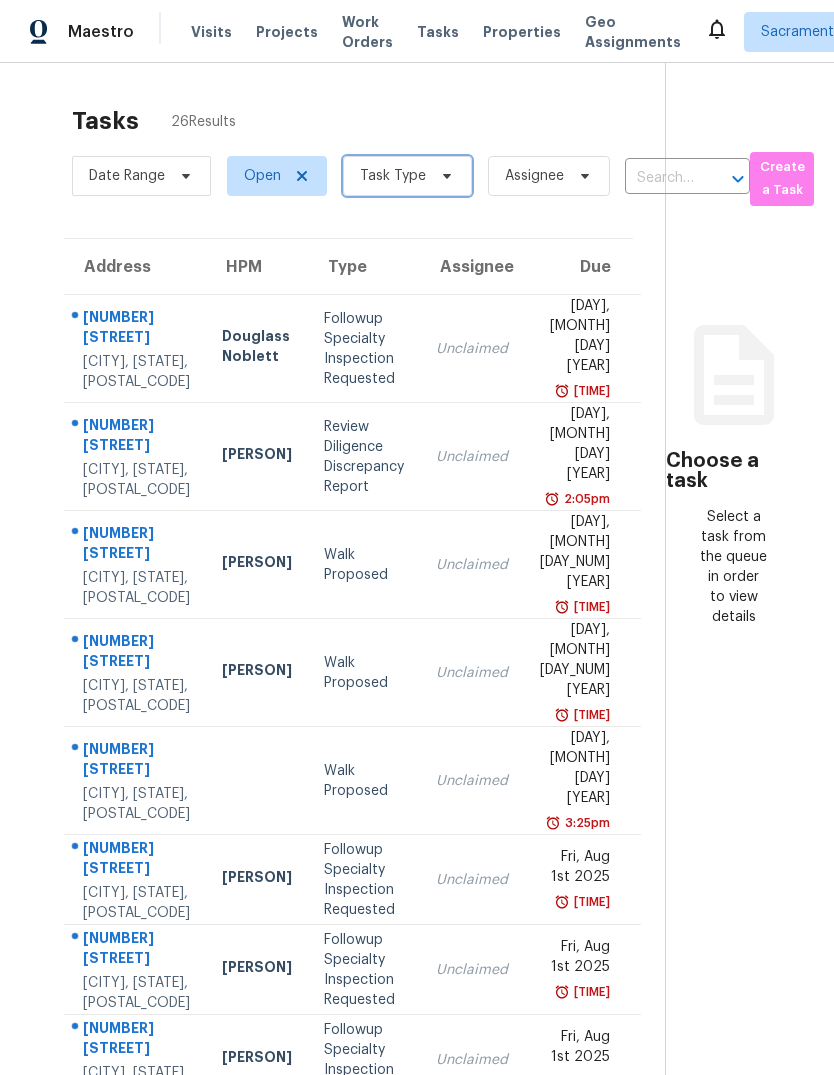 click 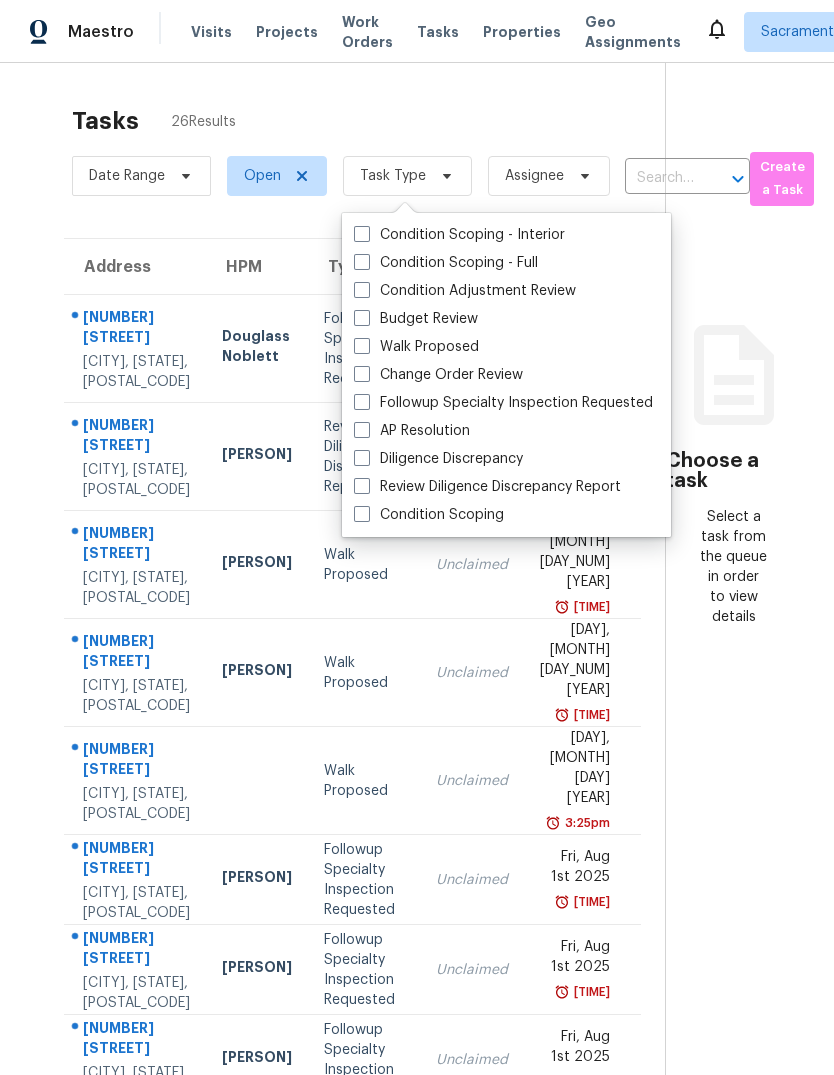 click at bounding box center [362, 318] 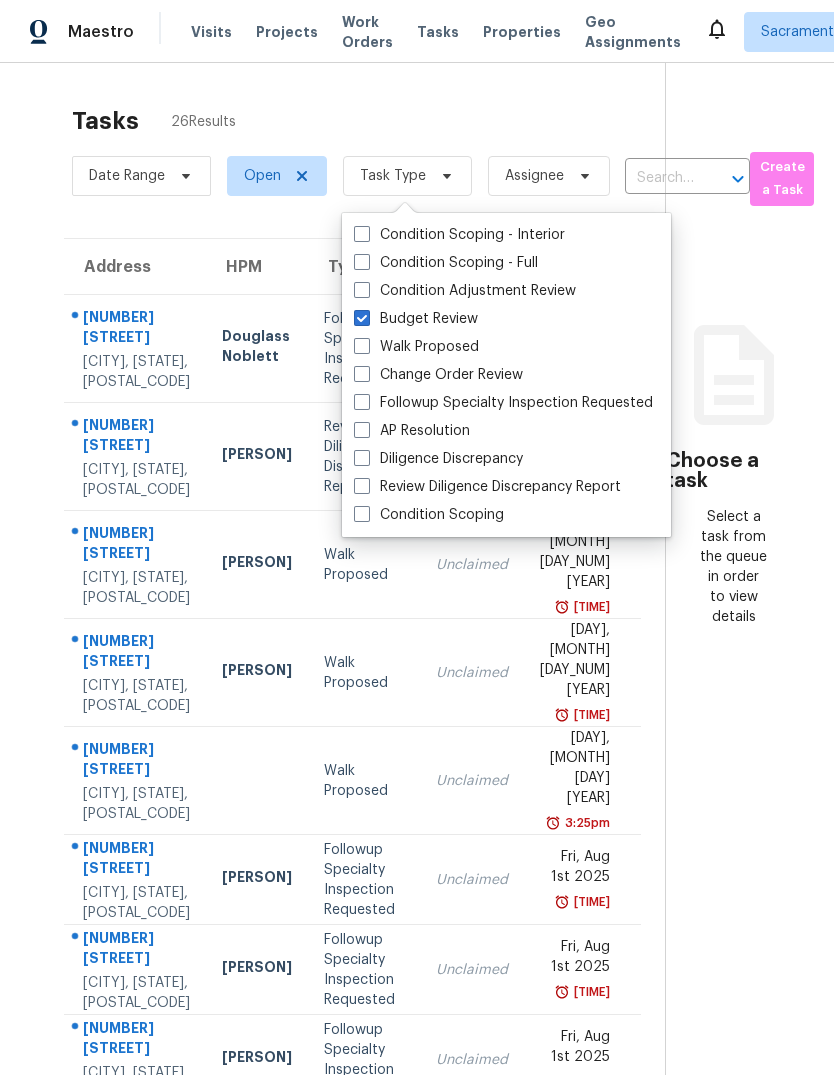 checkbox on "true" 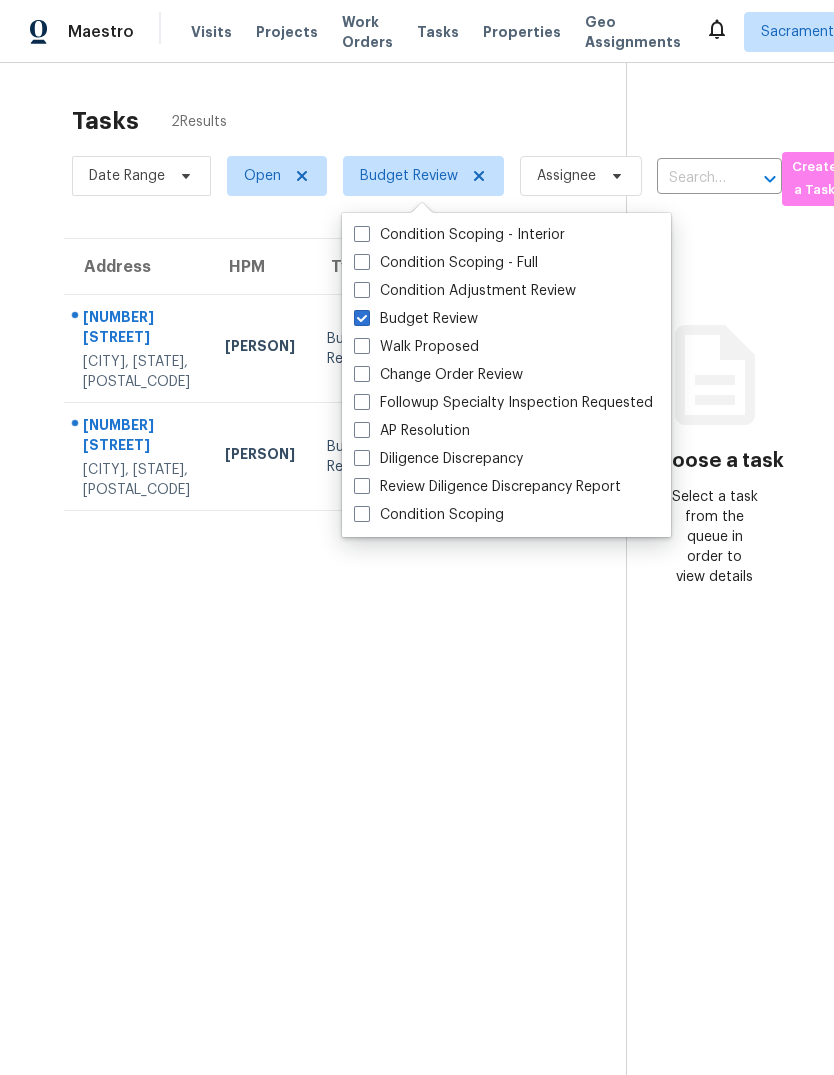click on "Tasks 2 Results Date Range Open Budget Review Assignee Create a Task Address HPM Type Assignee Due [NUMBER] [STREET] [CITY], [STATE], [POSTAL_CODE] [PERSON] Budget Review Unclaimed [DAY], [MONTH] [DAY] [YEAR] [TIME] [NUMBER] [STREET] [CITY], [STATE], [POSTAL_CODE] [PERSON] Budget Review Unclaimed [DAY], [MONTH] [DAY] [YEAR] [TIME]" at bounding box center (329, 616) 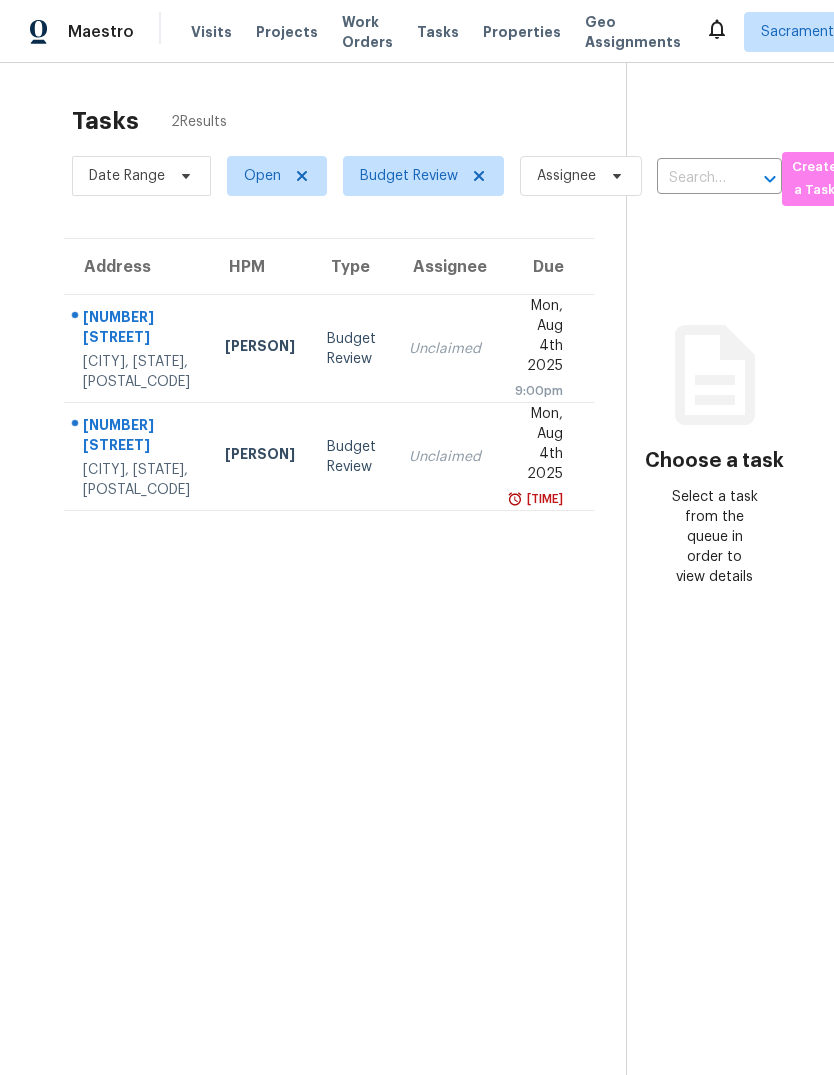 click on "[NUMBER] [STREET]" at bounding box center (138, 329) 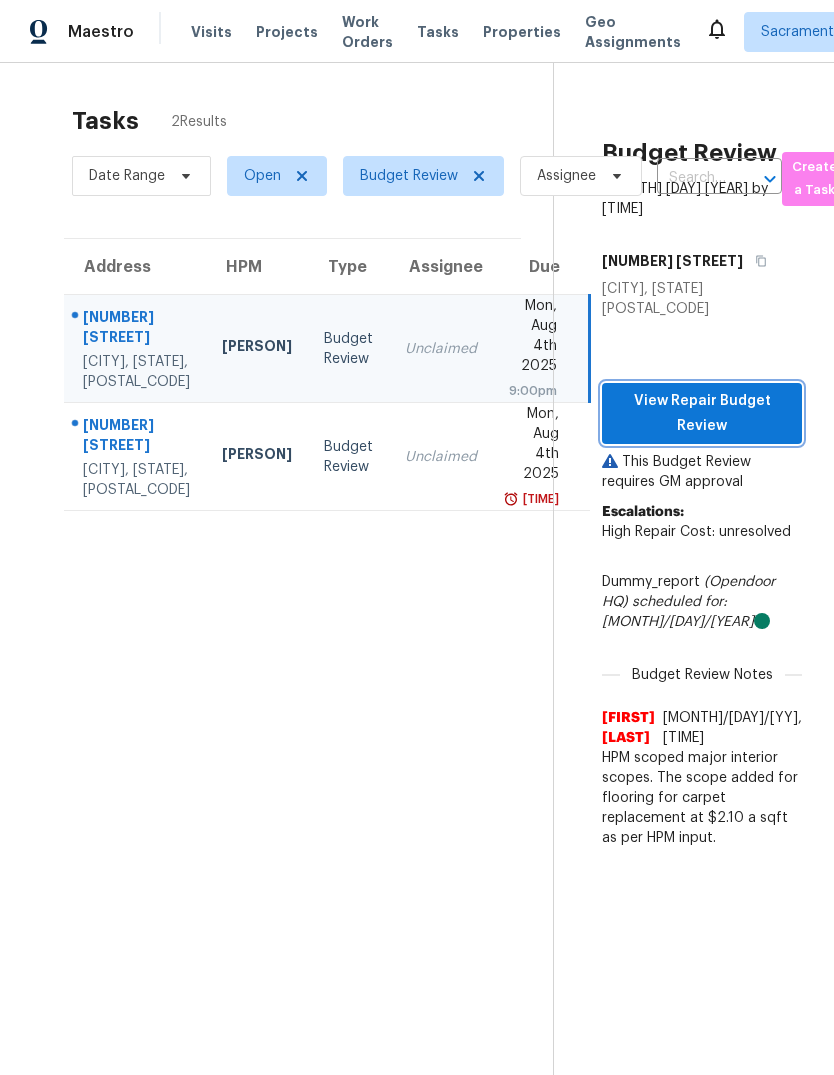 click on "View Repair Budget Review" at bounding box center [702, 413] 